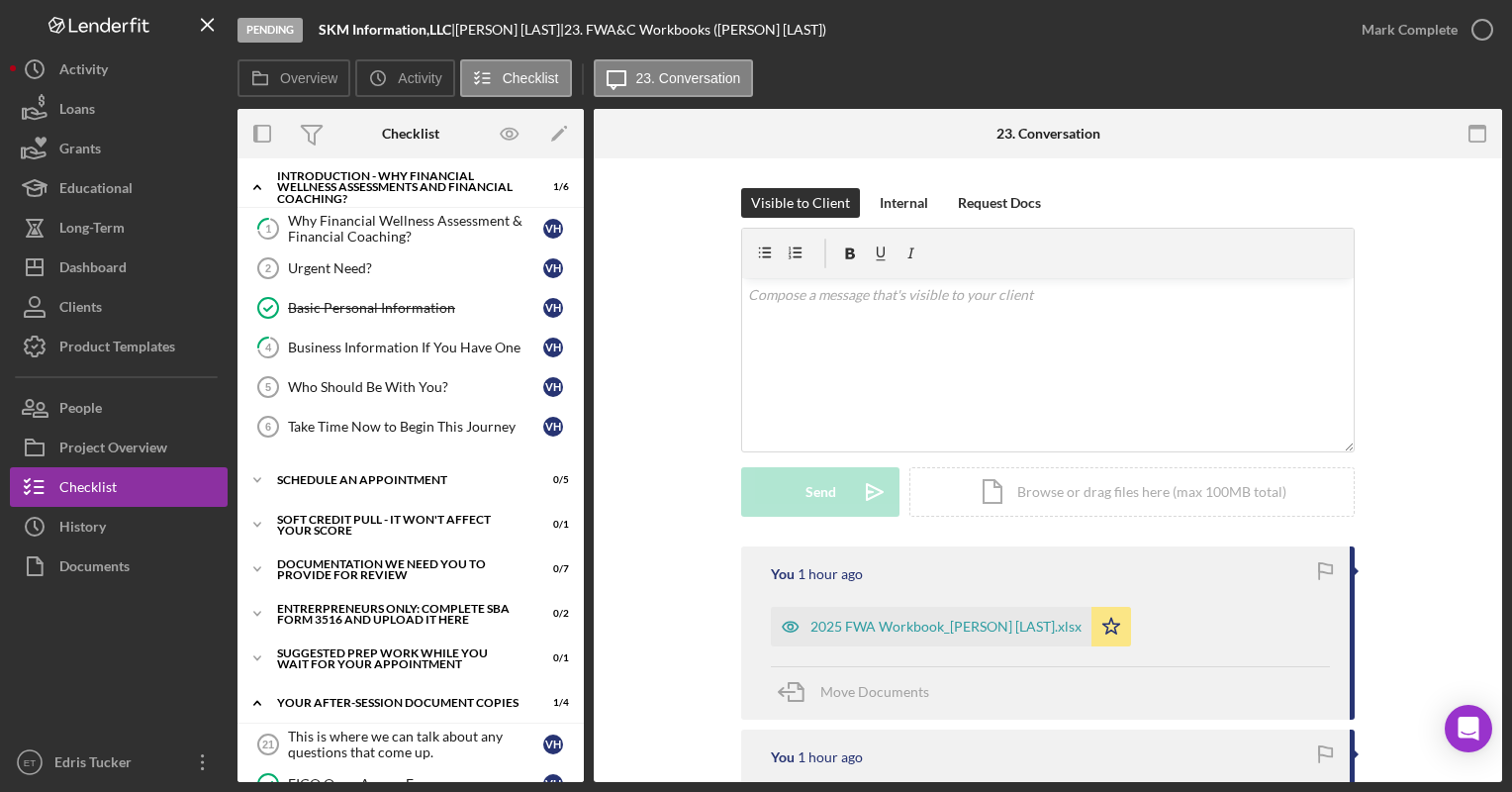 scroll, scrollTop: 0, scrollLeft: 0, axis: both 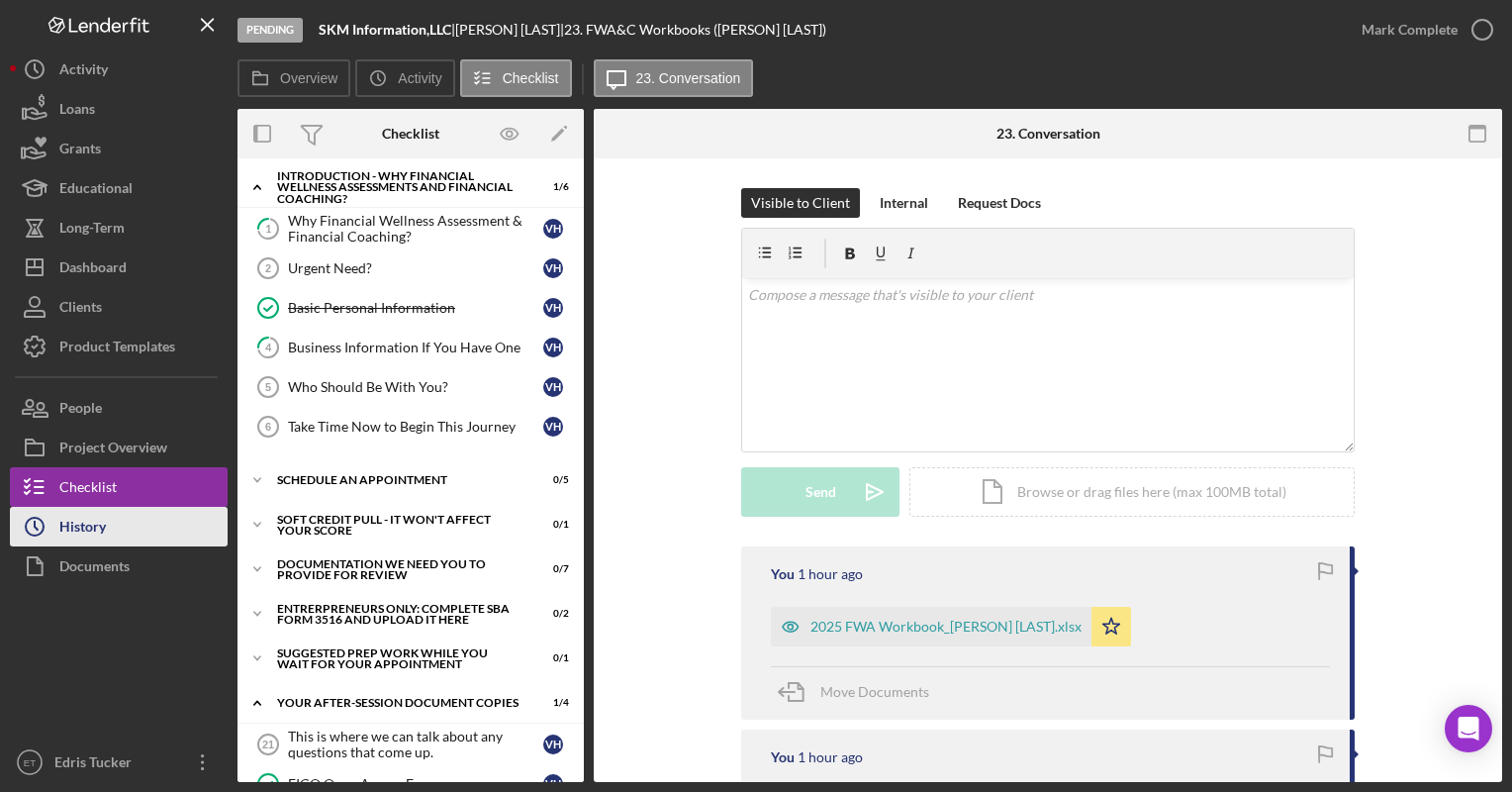 click on "Icon/History History" at bounding box center (119, 527) 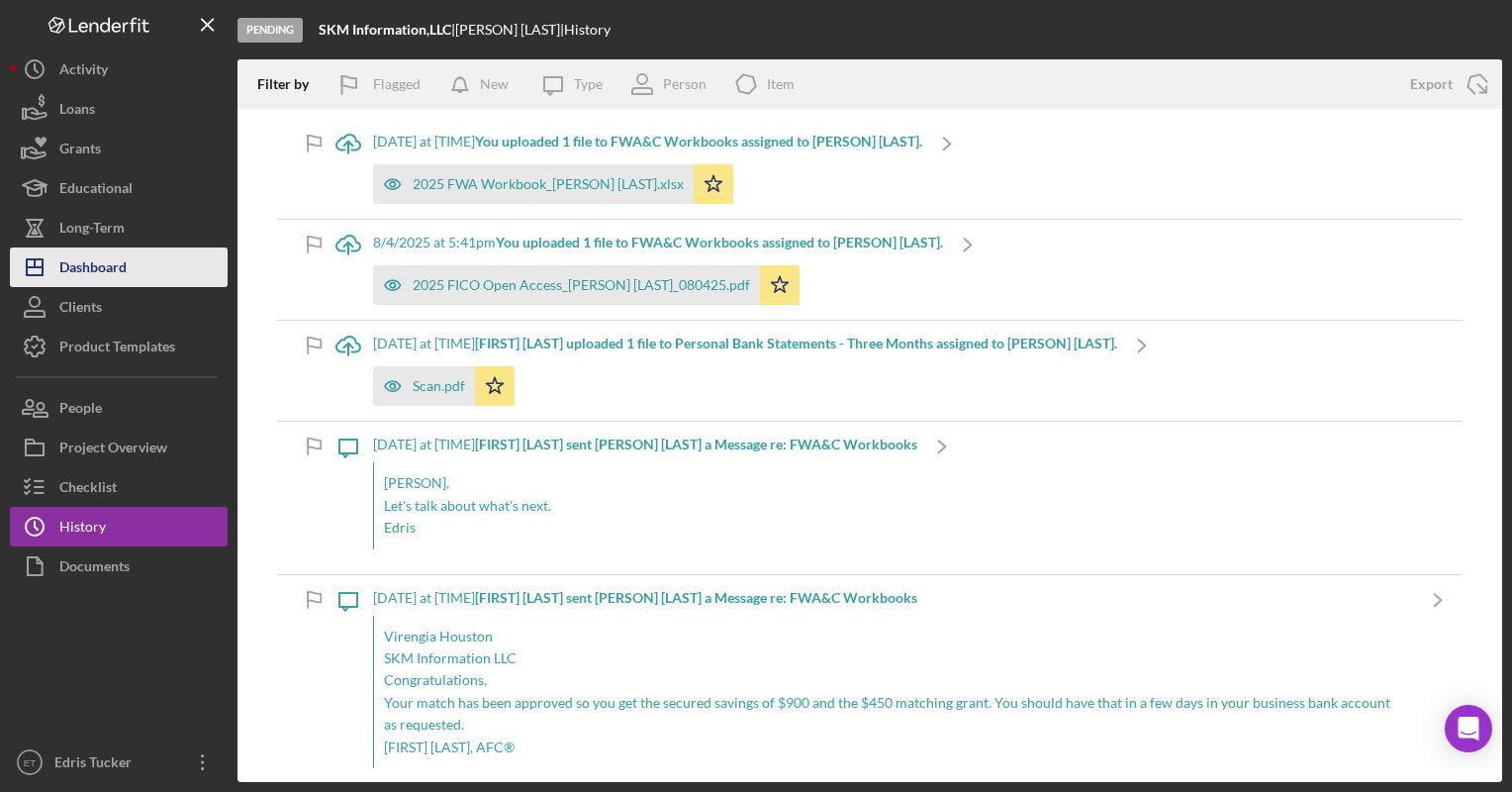 click on "Dashboard" at bounding box center [93, 269] 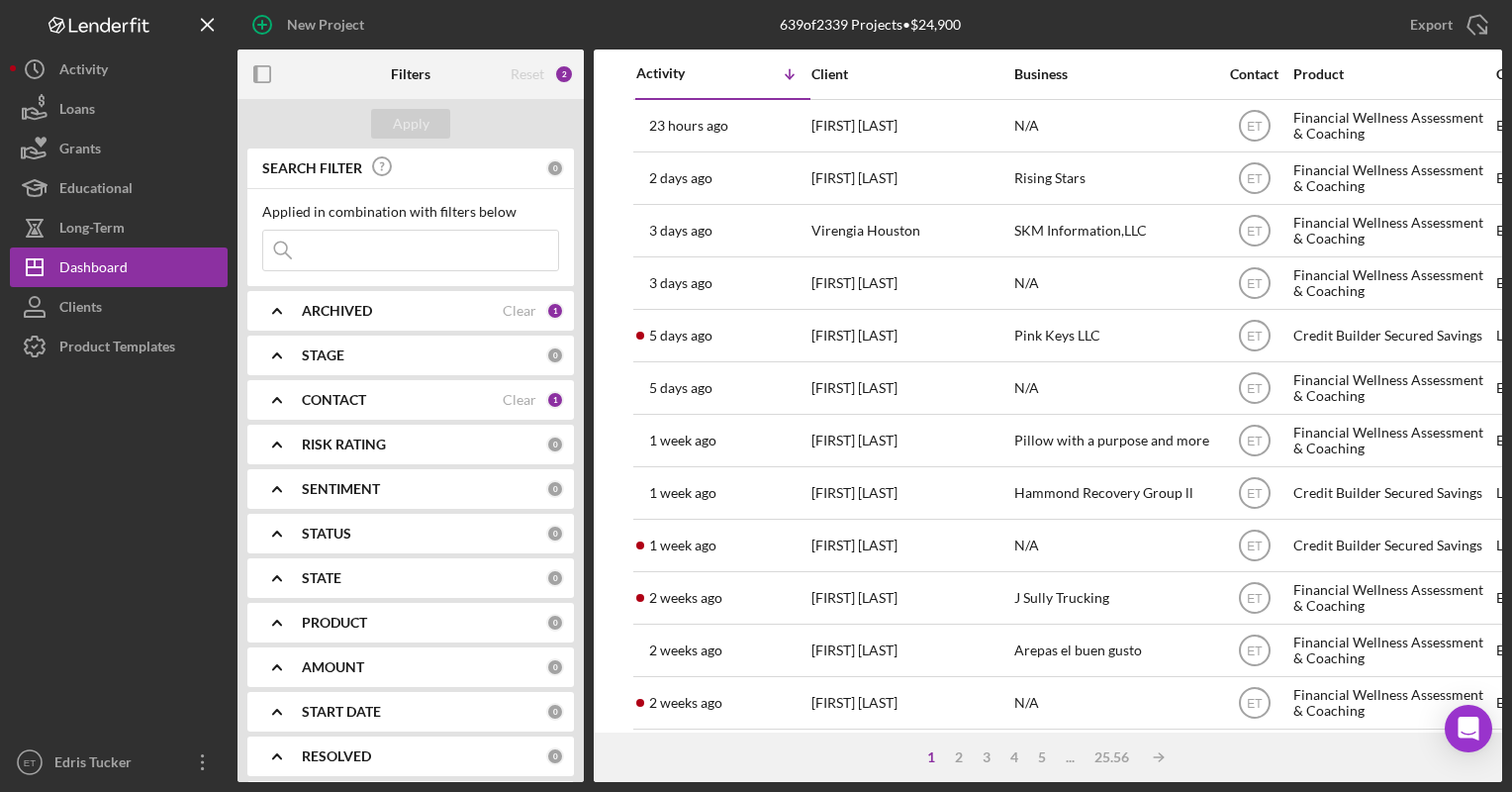click at bounding box center (411, 250) 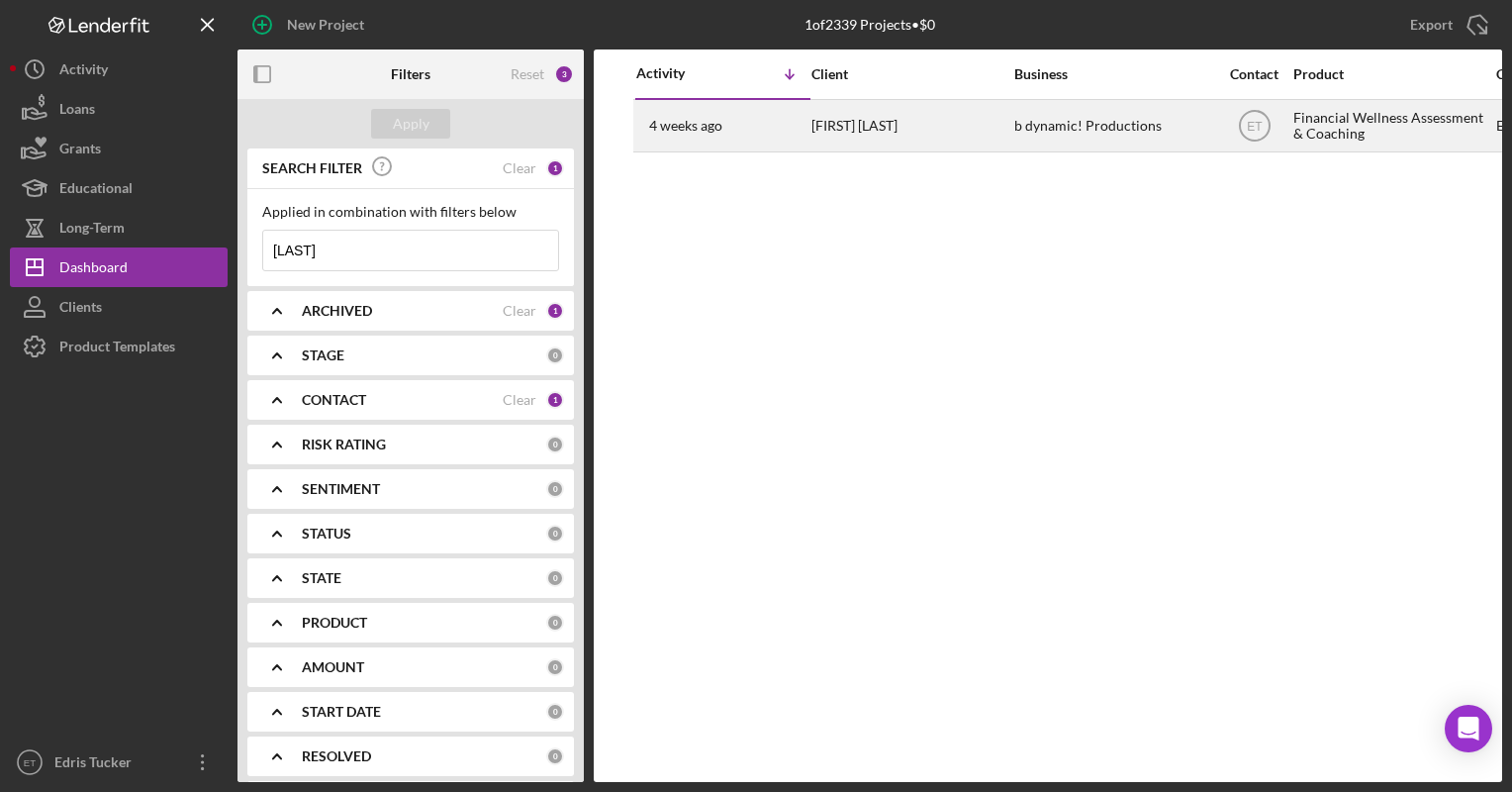 type on "[LAST]" 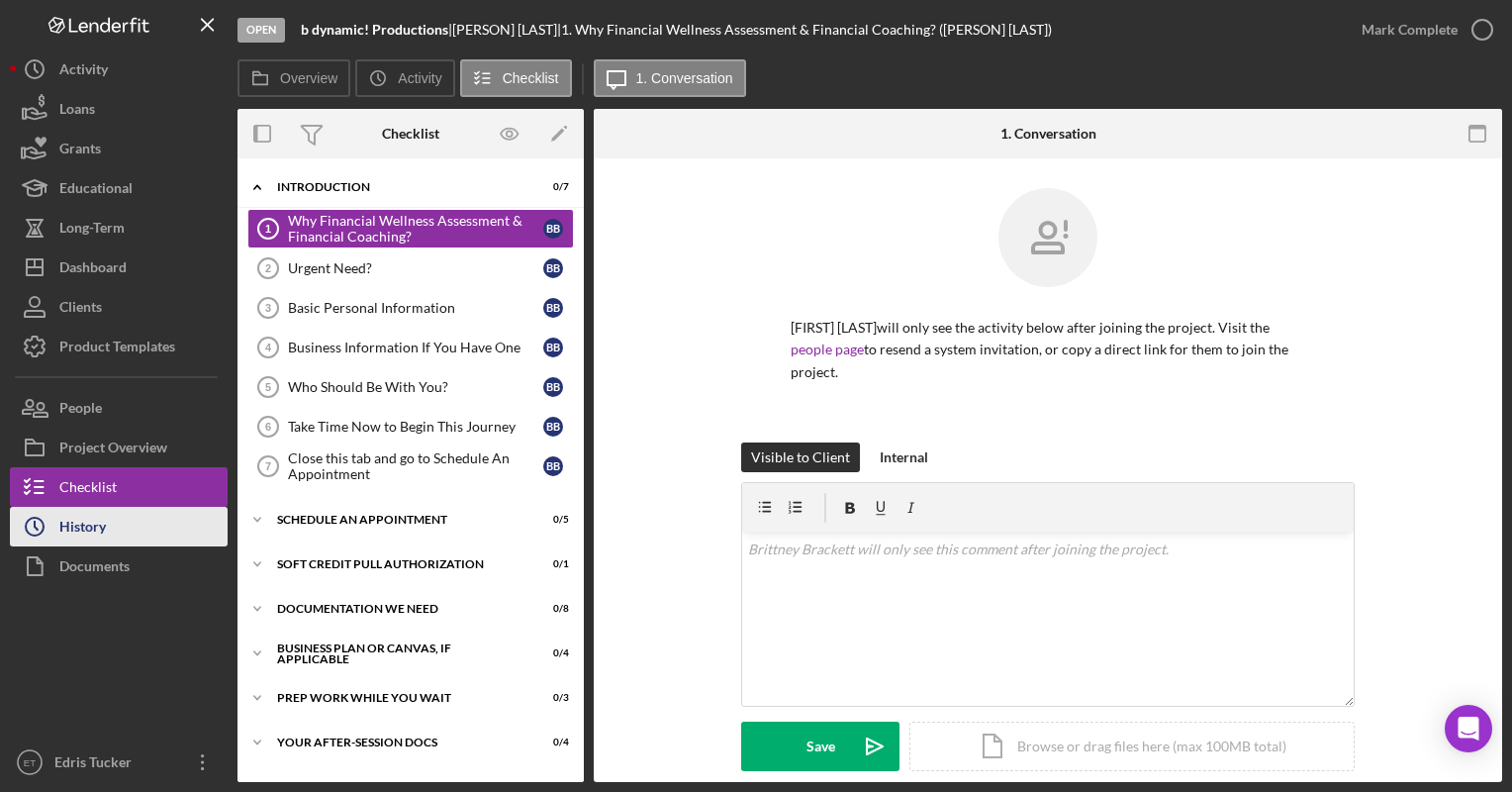 click on "History" at bounding box center (82, 529) 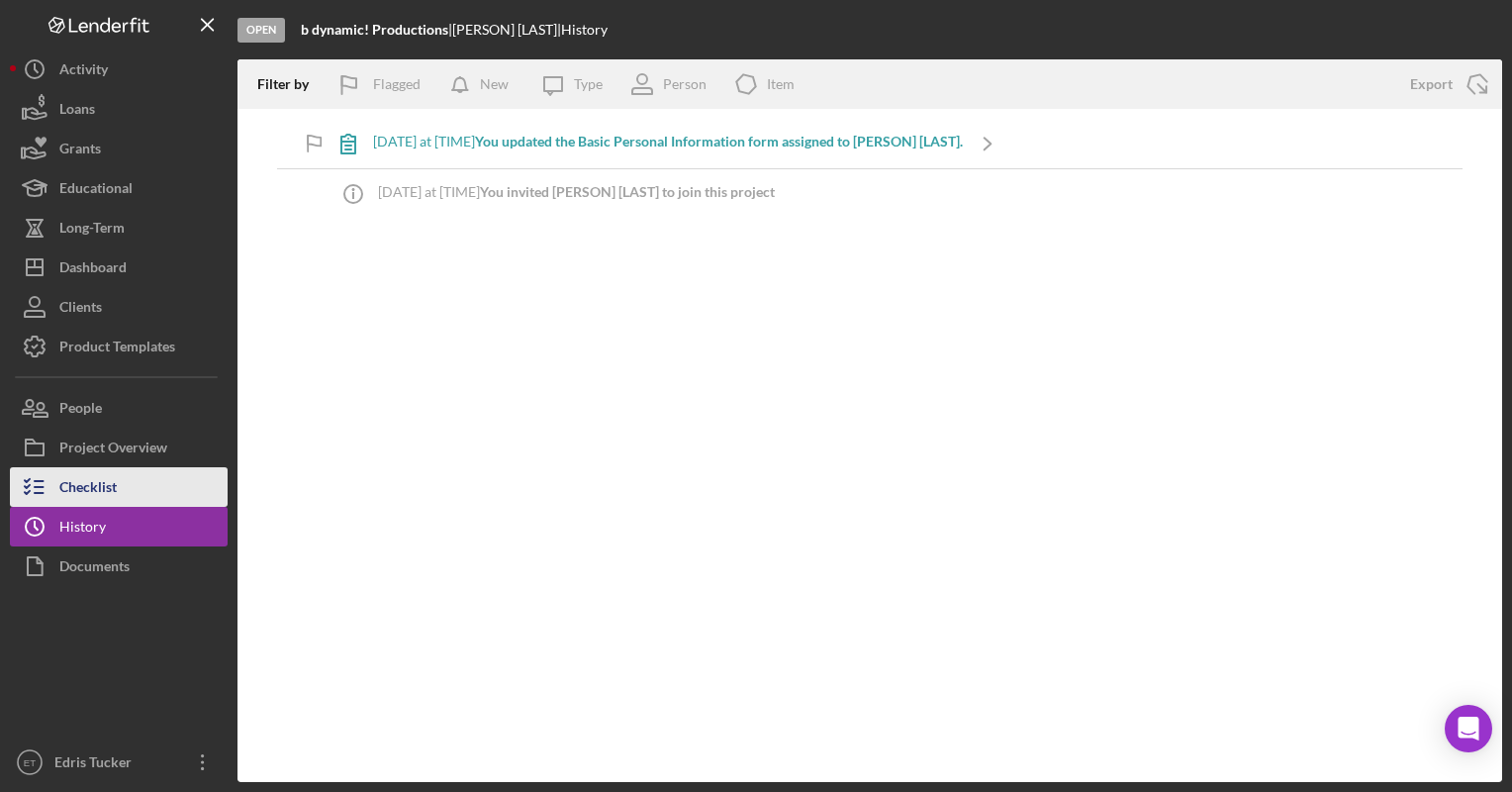click on "Checklist" at bounding box center [88, 489] 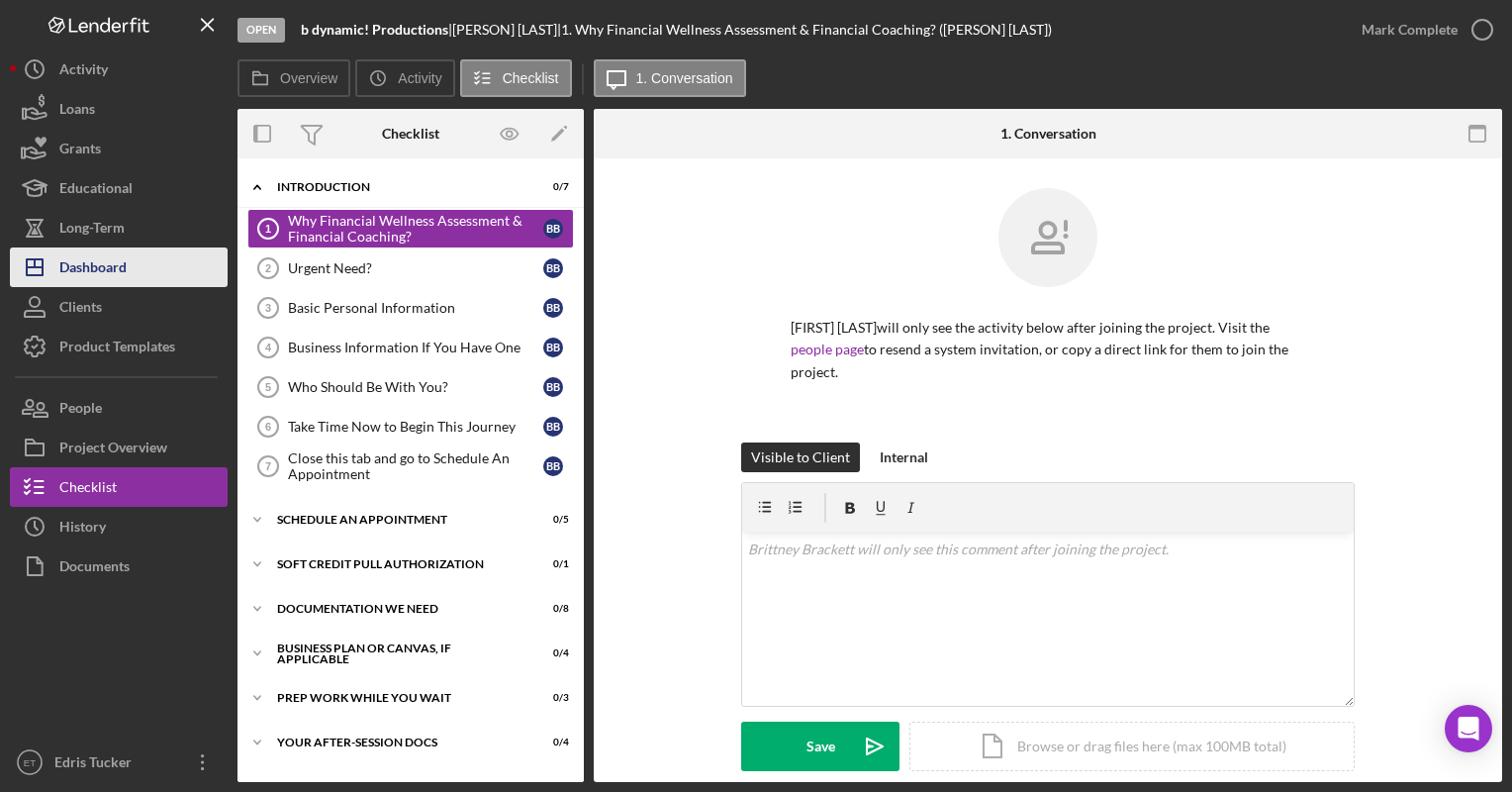 click on "Dashboard" at bounding box center [93, 269] 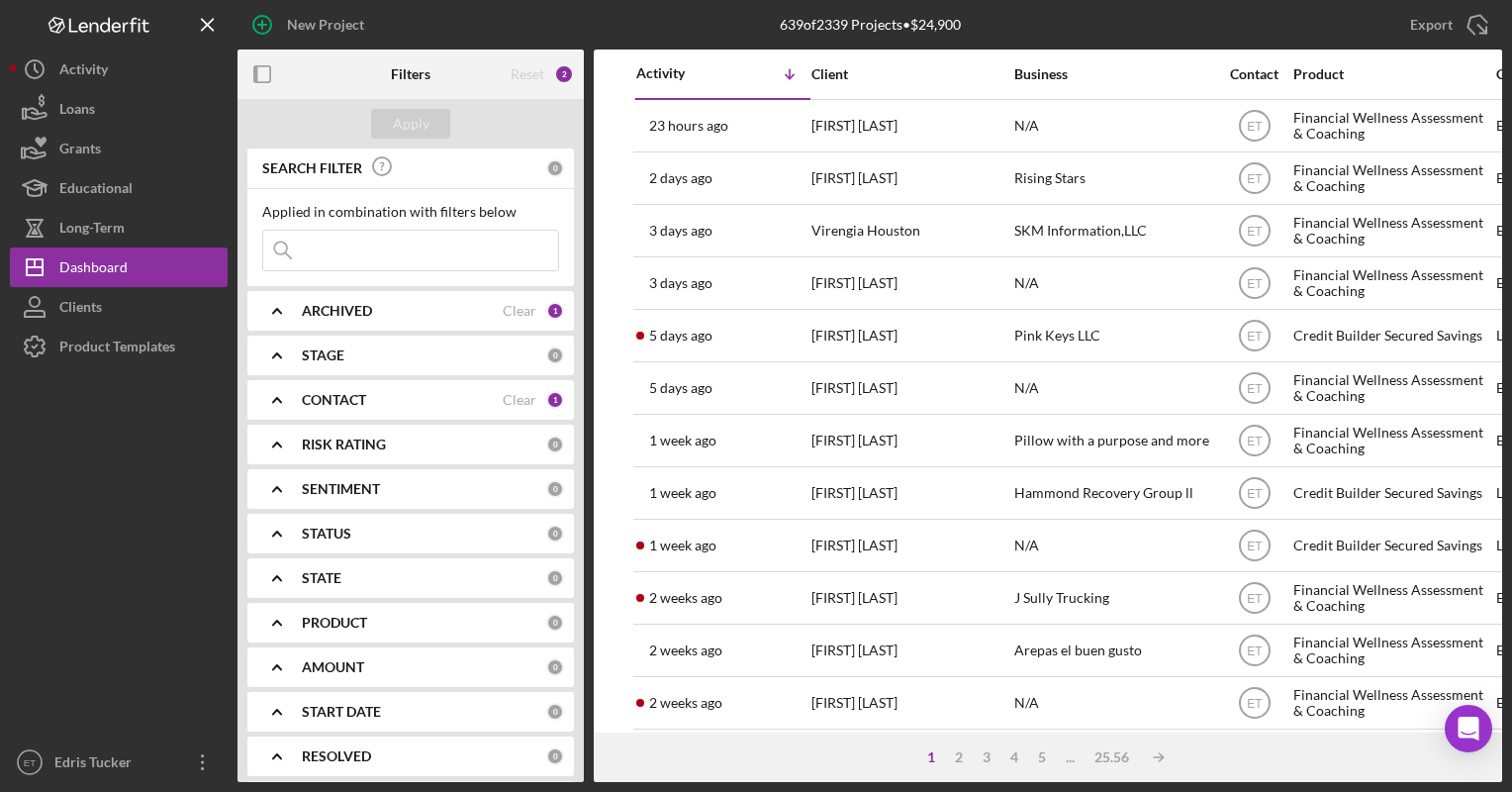 click at bounding box center (411, 250) 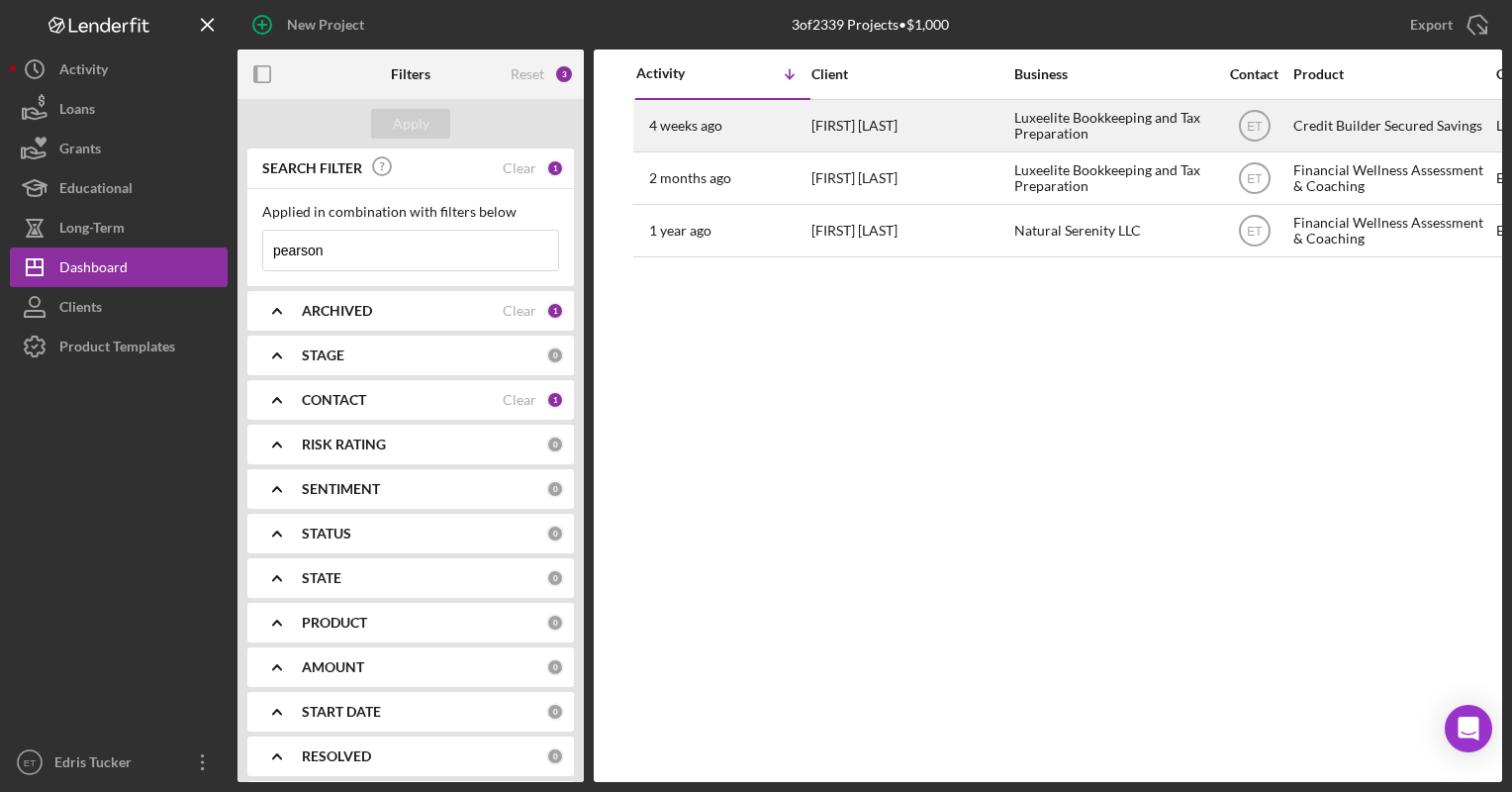 type on "pearson" 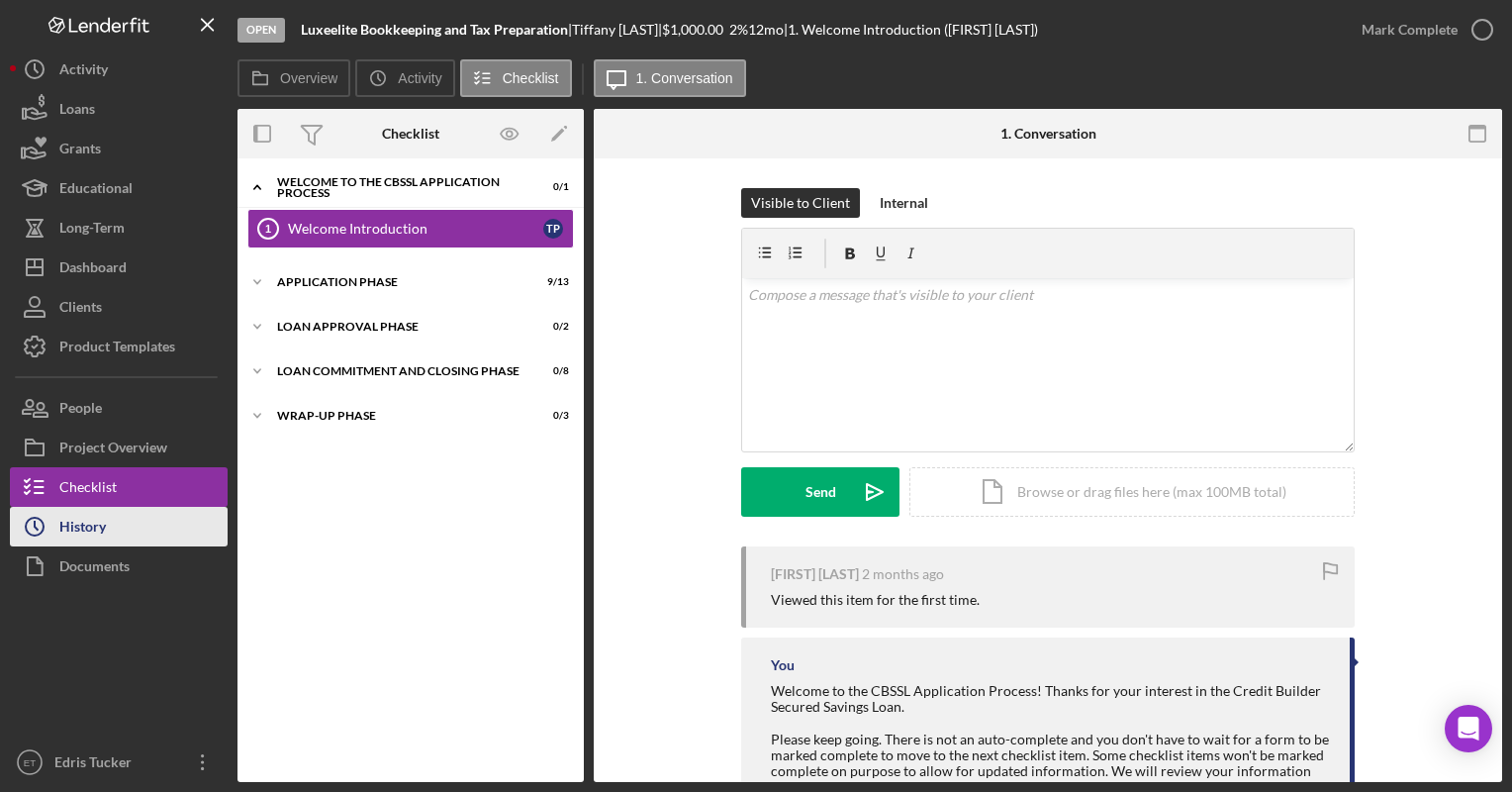 click on "Icon/History History" at bounding box center [119, 527] 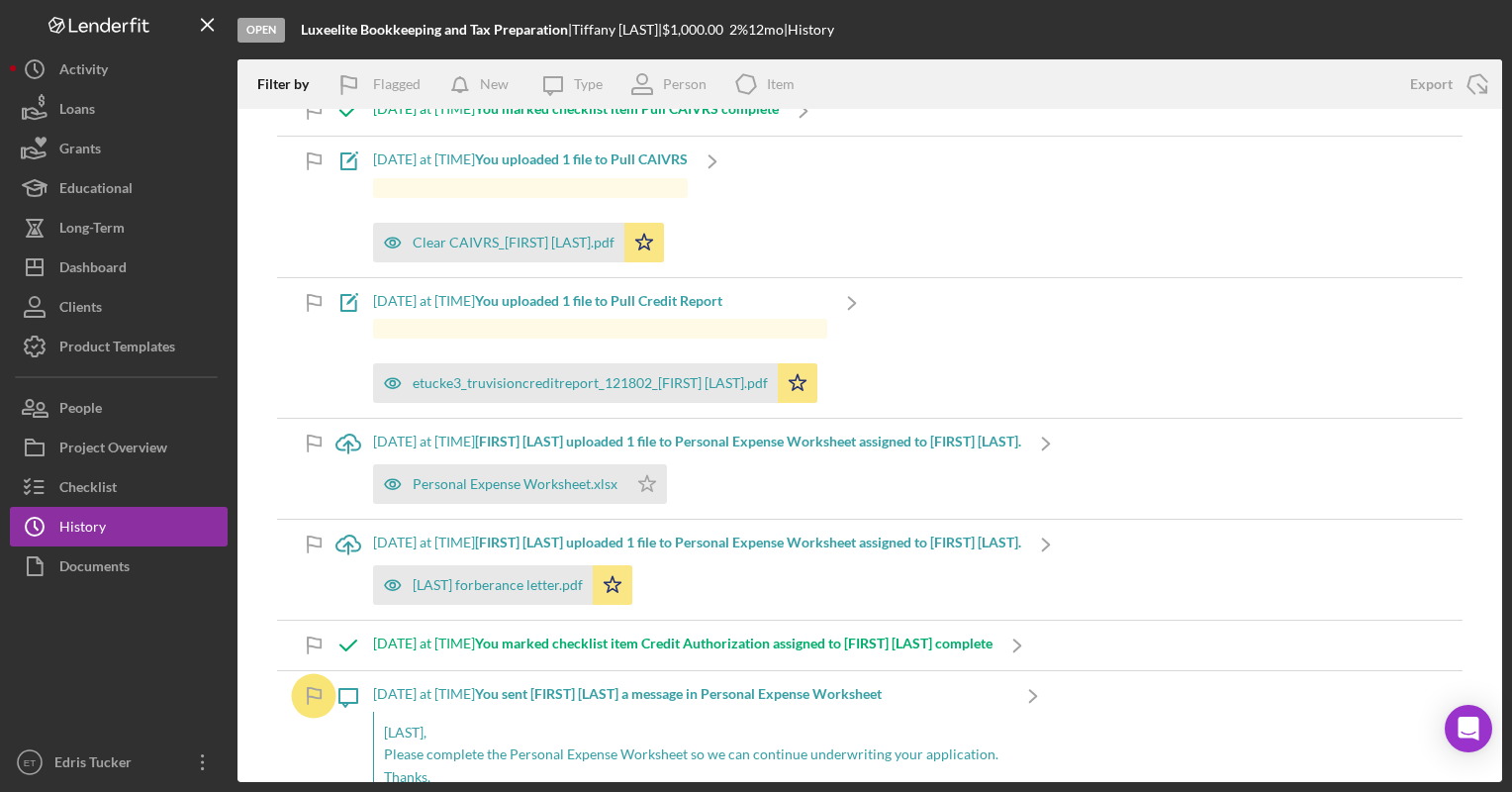 scroll, scrollTop: 291, scrollLeft: 0, axis: vertical 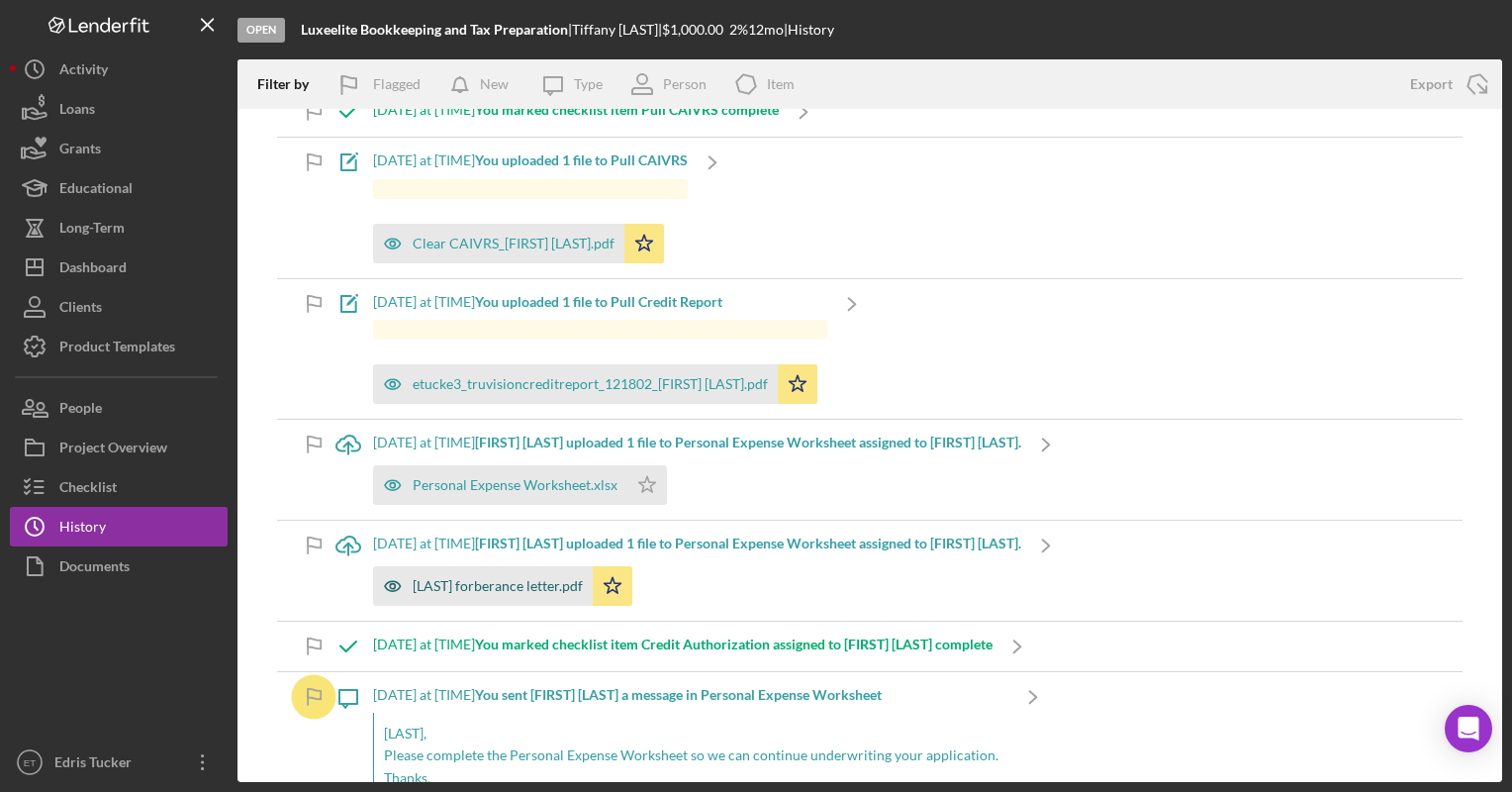 click 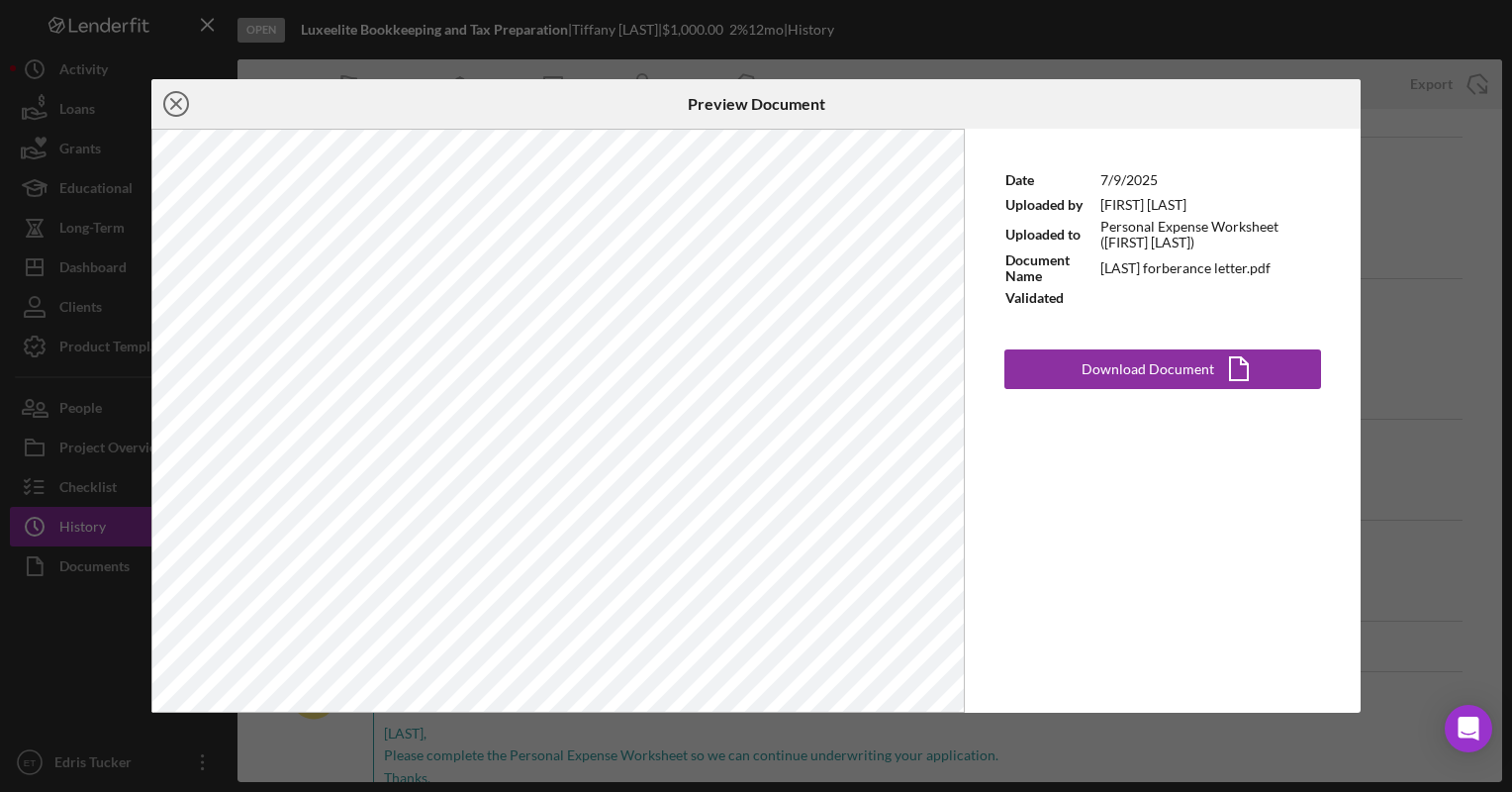 click on "Icon/Close" 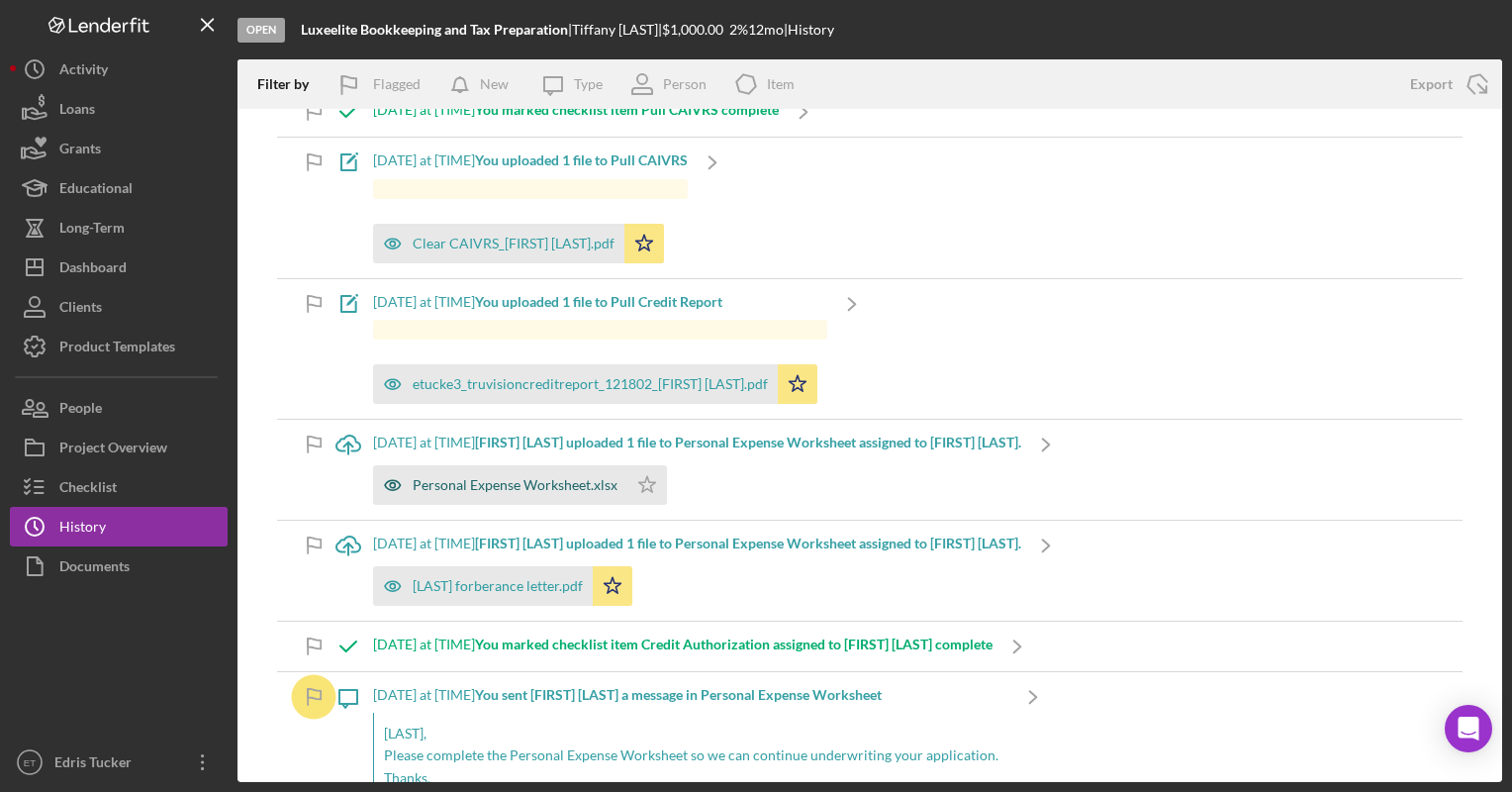 click 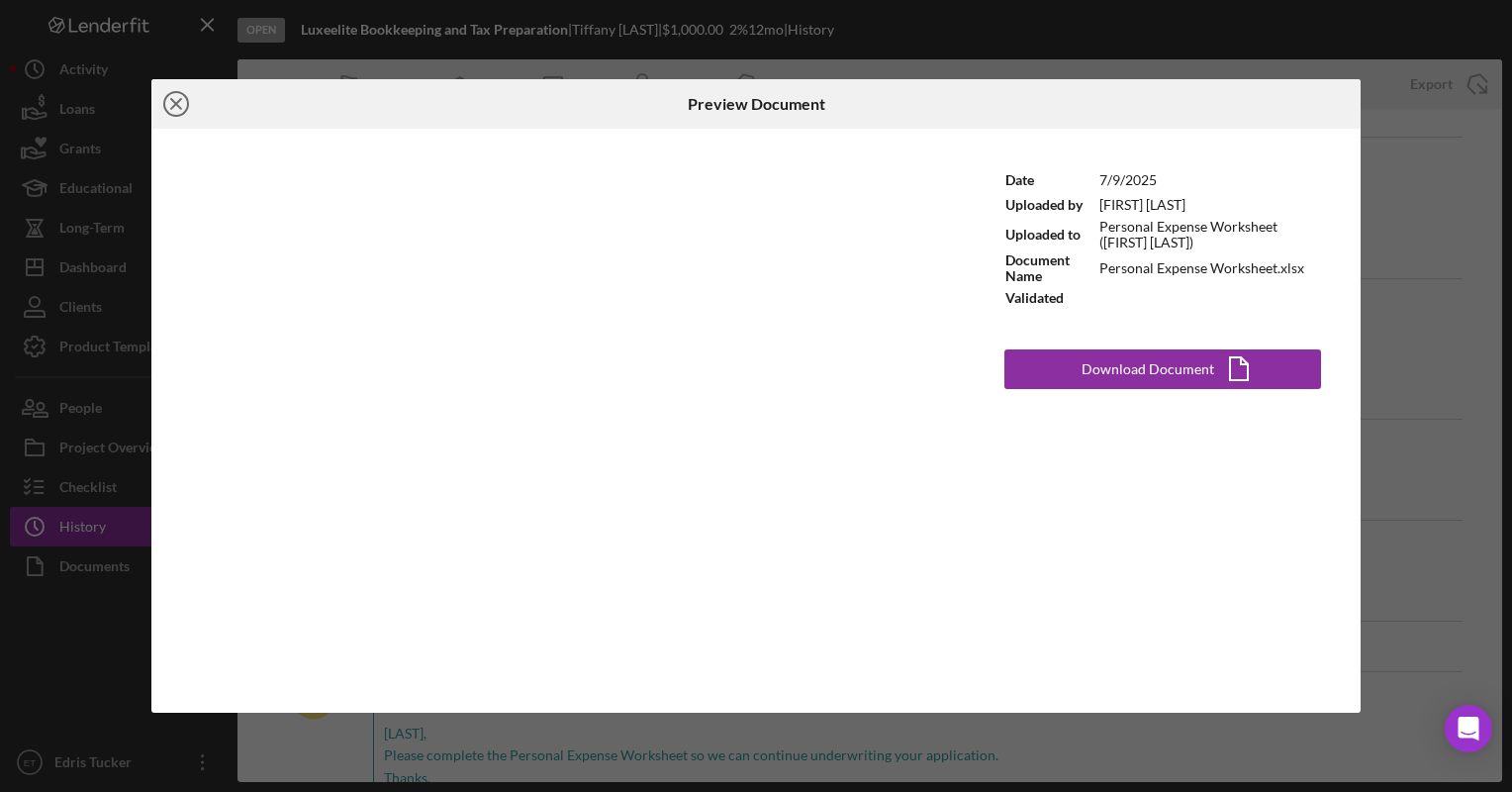 click on "Icon/Close" 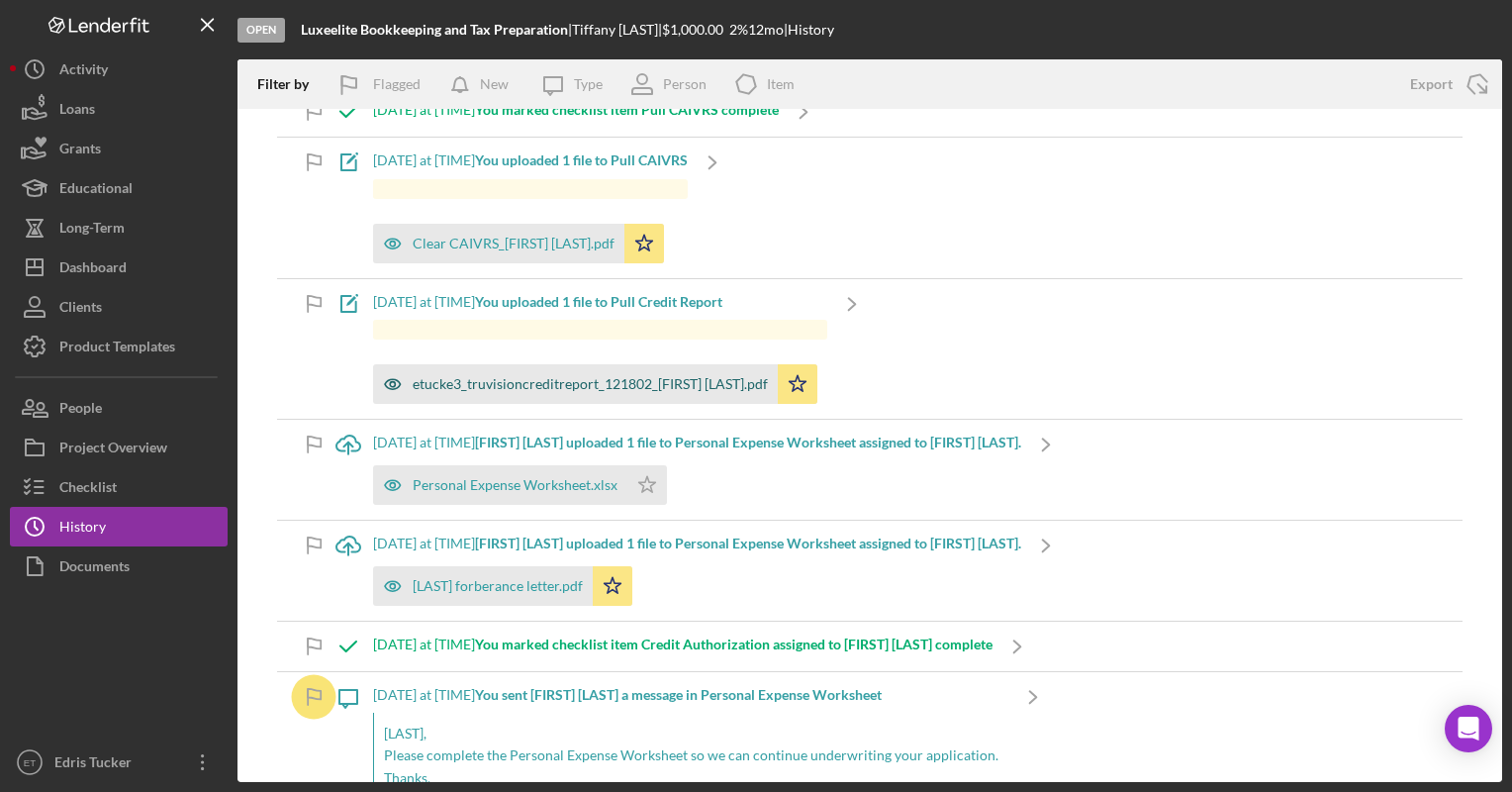 click 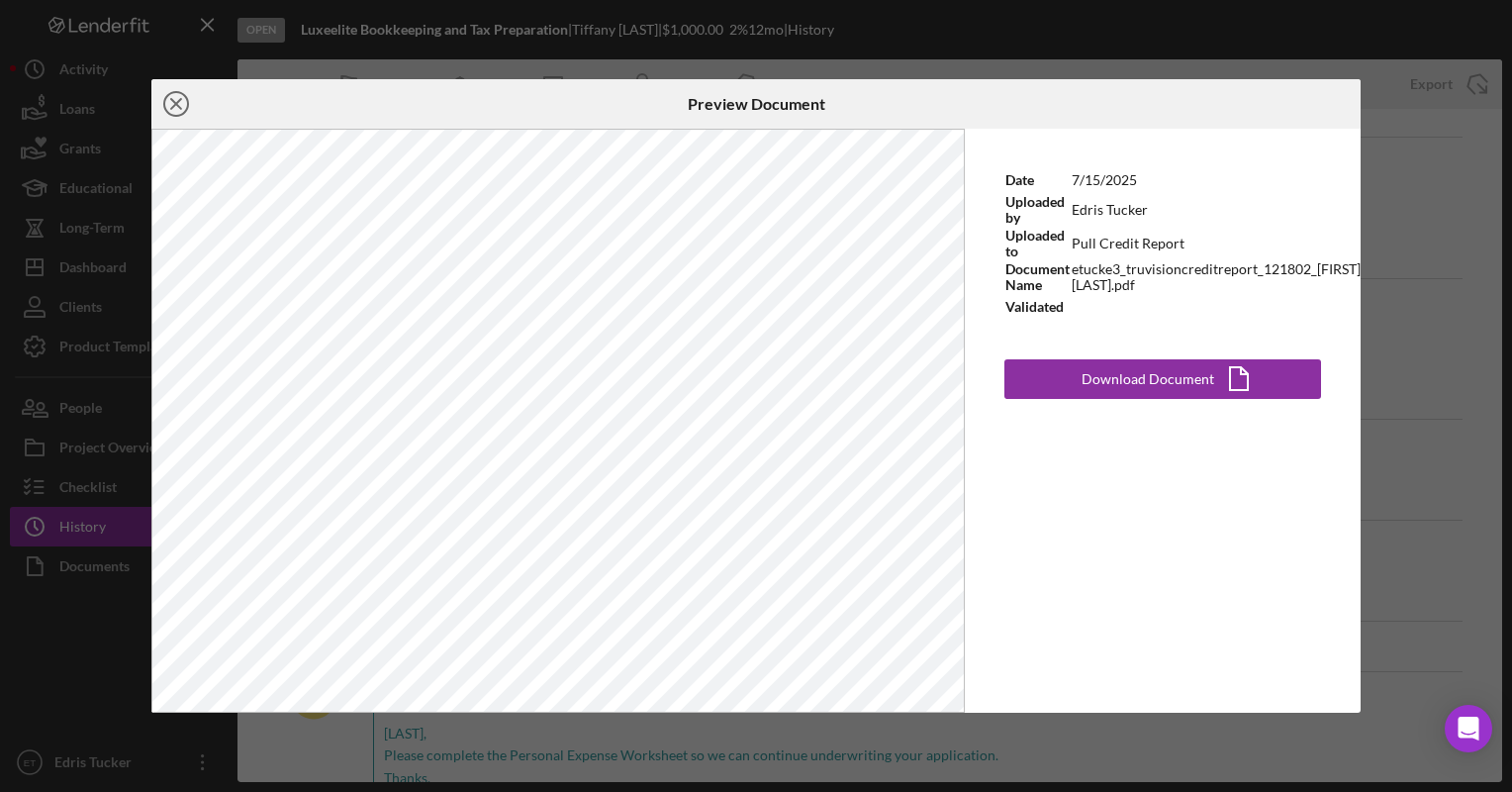 click 